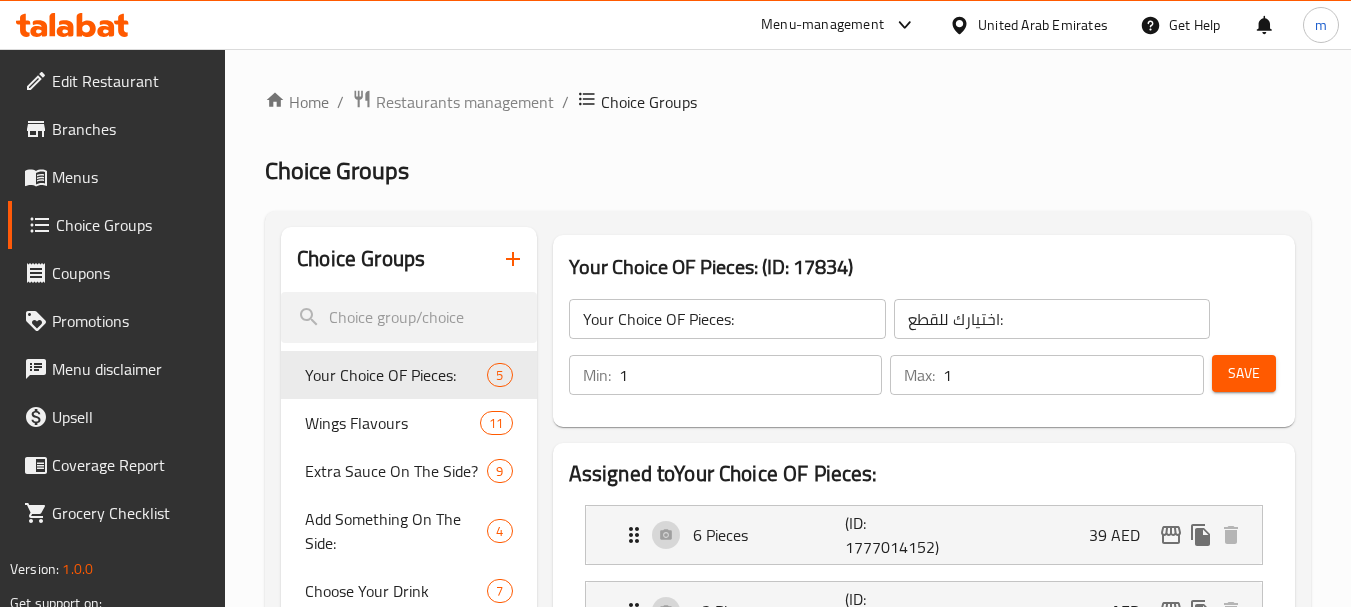 scroll, scrollTop: 0, scrollLeft: 0, axis: both 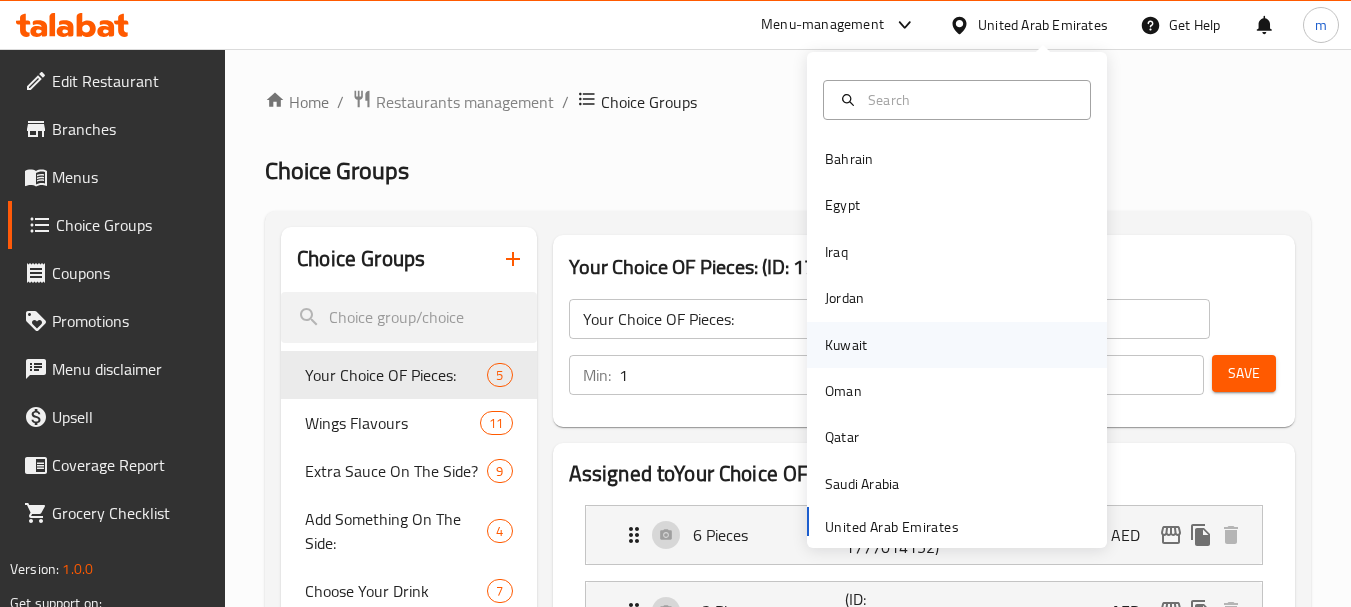 click on "Kuwait" at bounding box center [957, 345] 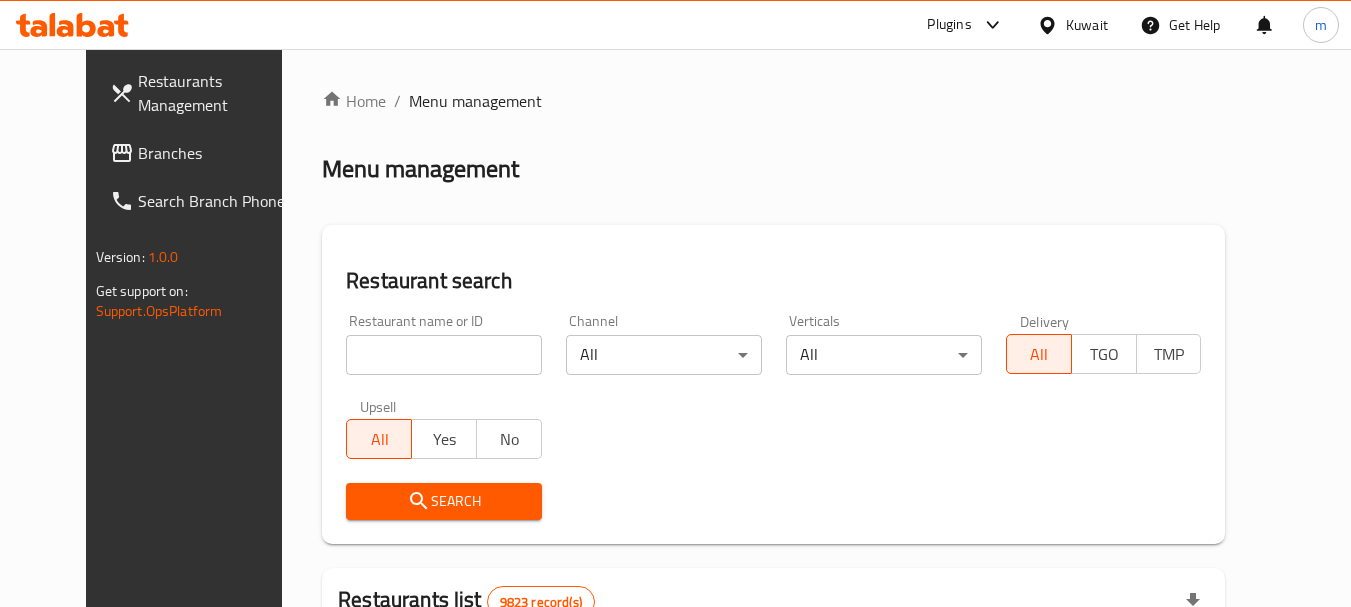 click on "Branches" at bounding box center [217, 153] 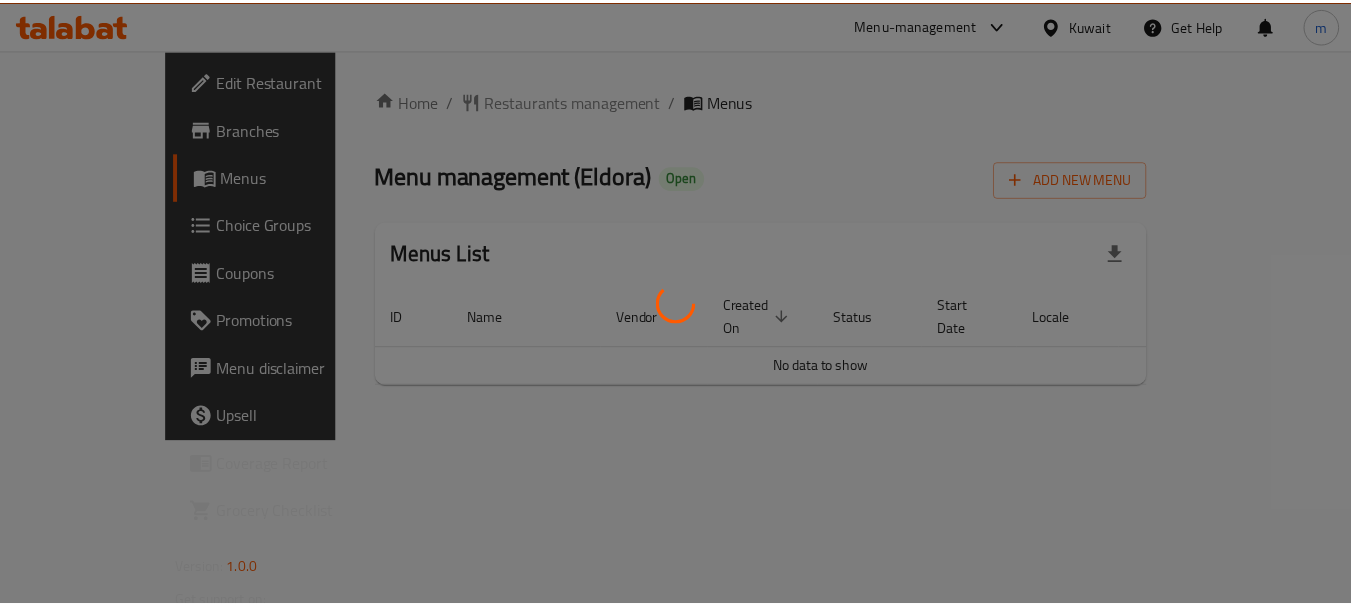 scroll, scrollTop: 0, scrollLeft: 0, axis: both 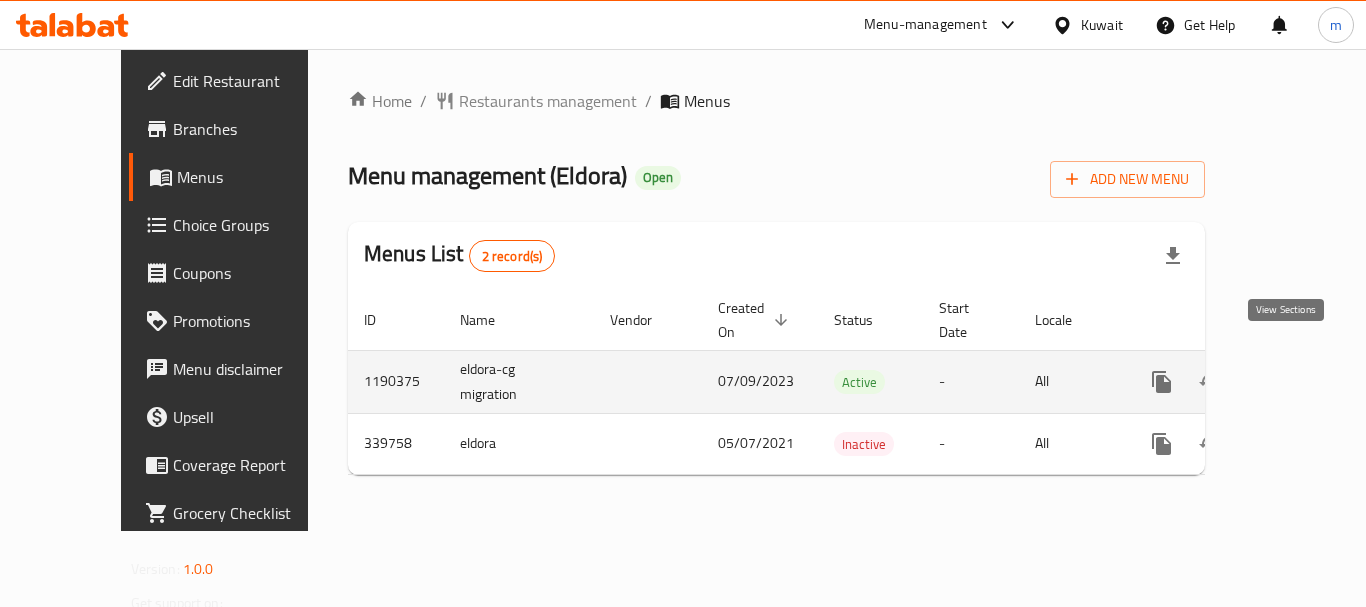 click 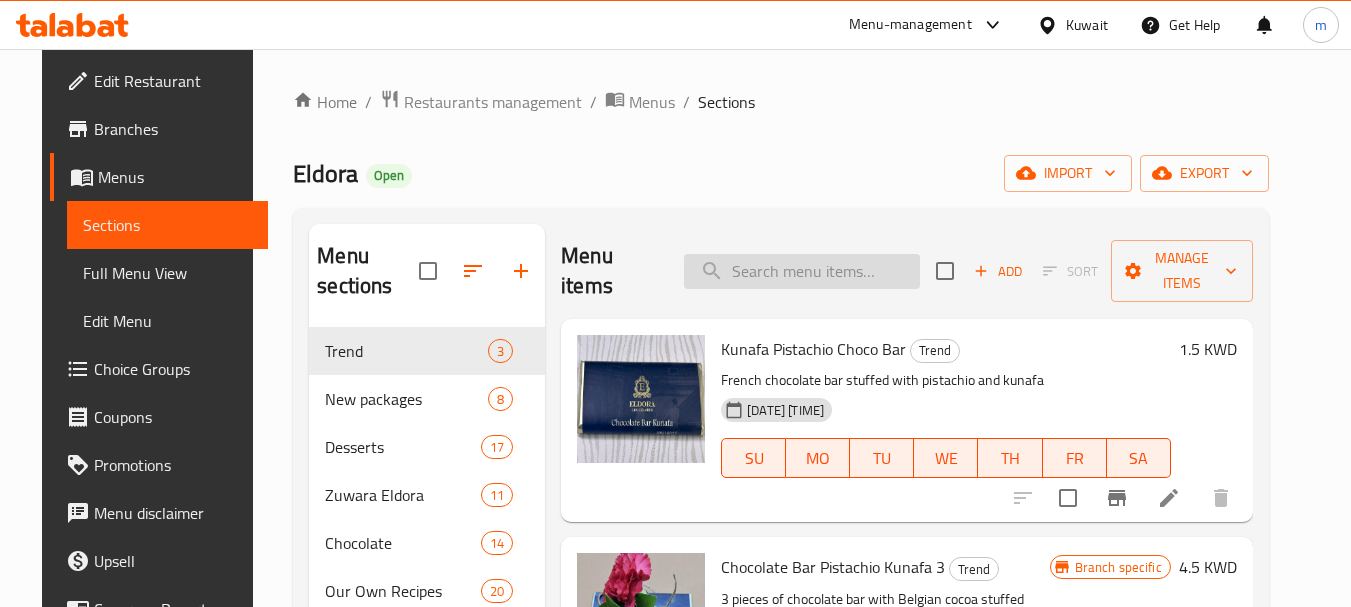 click at bounding box center [802, 271] 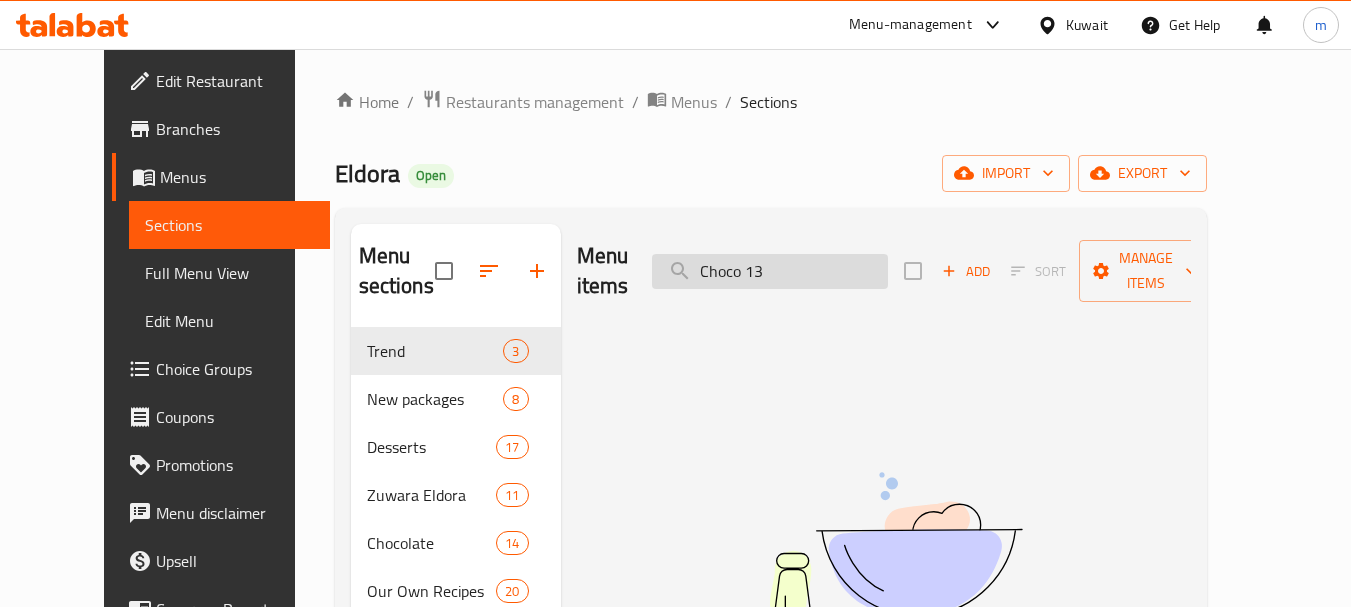 click on "Choco 13" at bounding box center (770, 271) 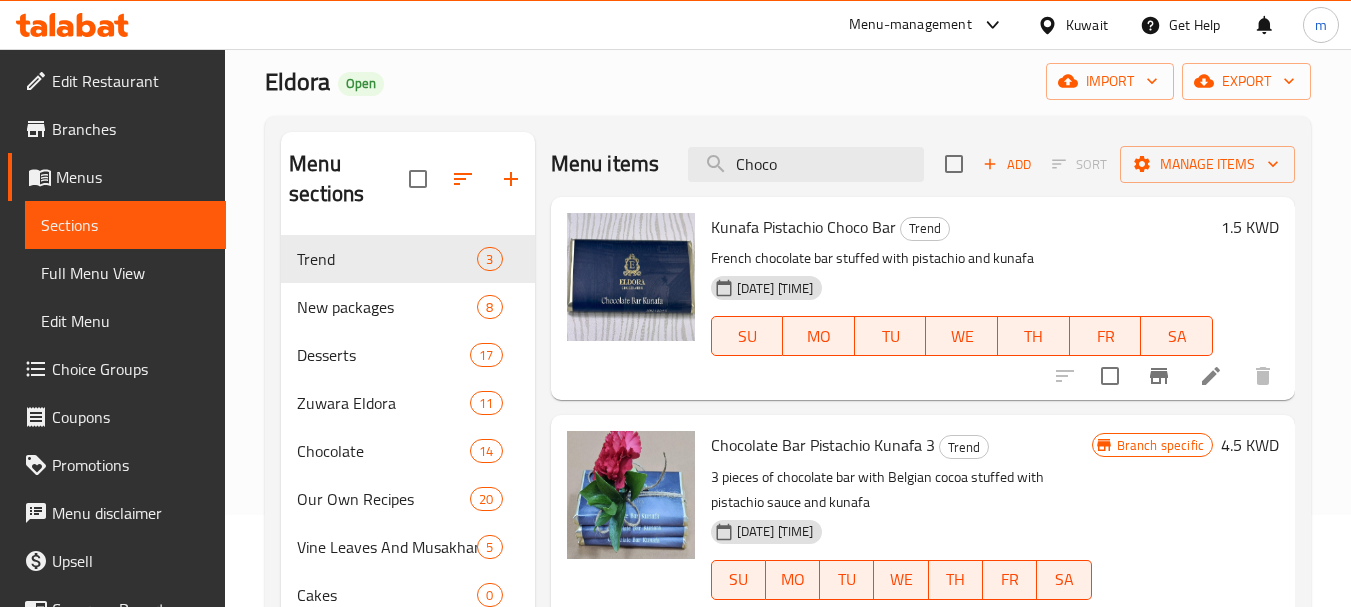 scroll, scrollTop: 100, scrollLeft: 0, axis: vertical 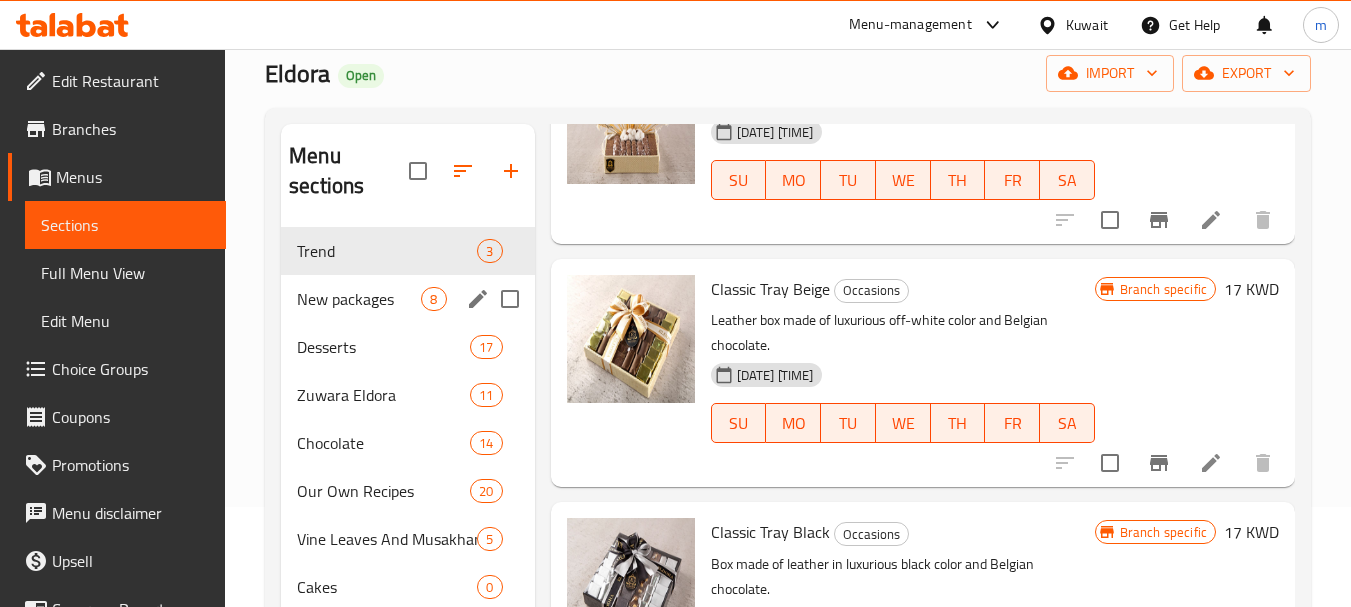 type on "Choco" 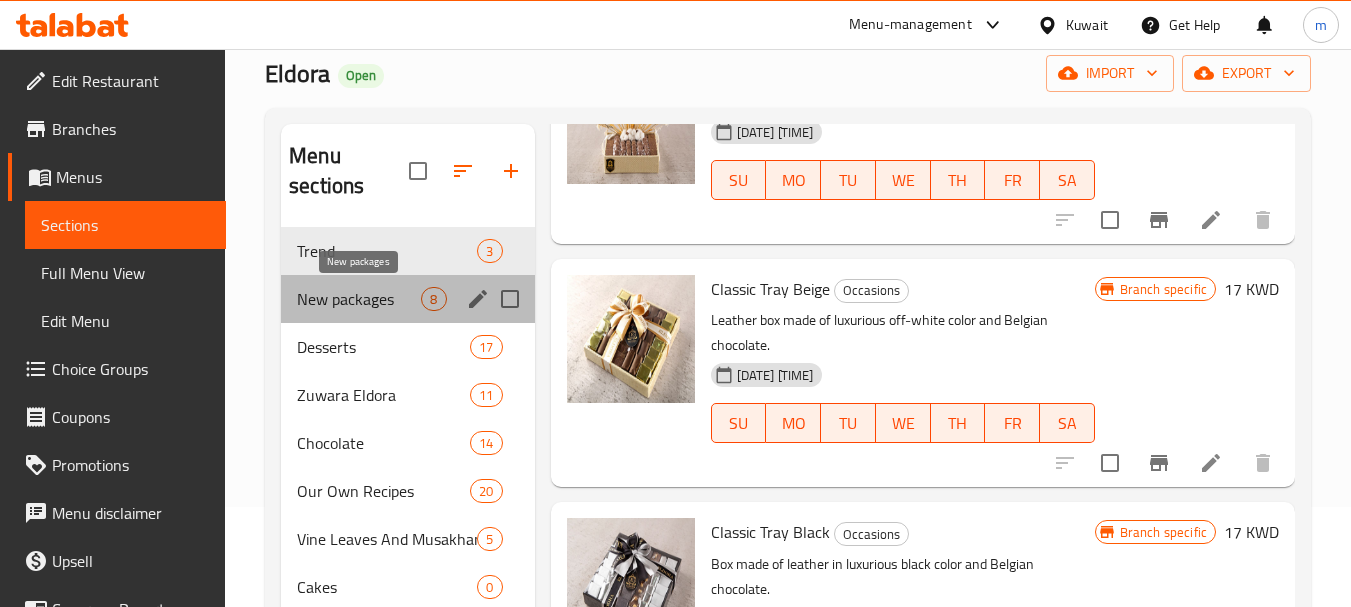 click on "New packages" at bounding box center (359, 299) 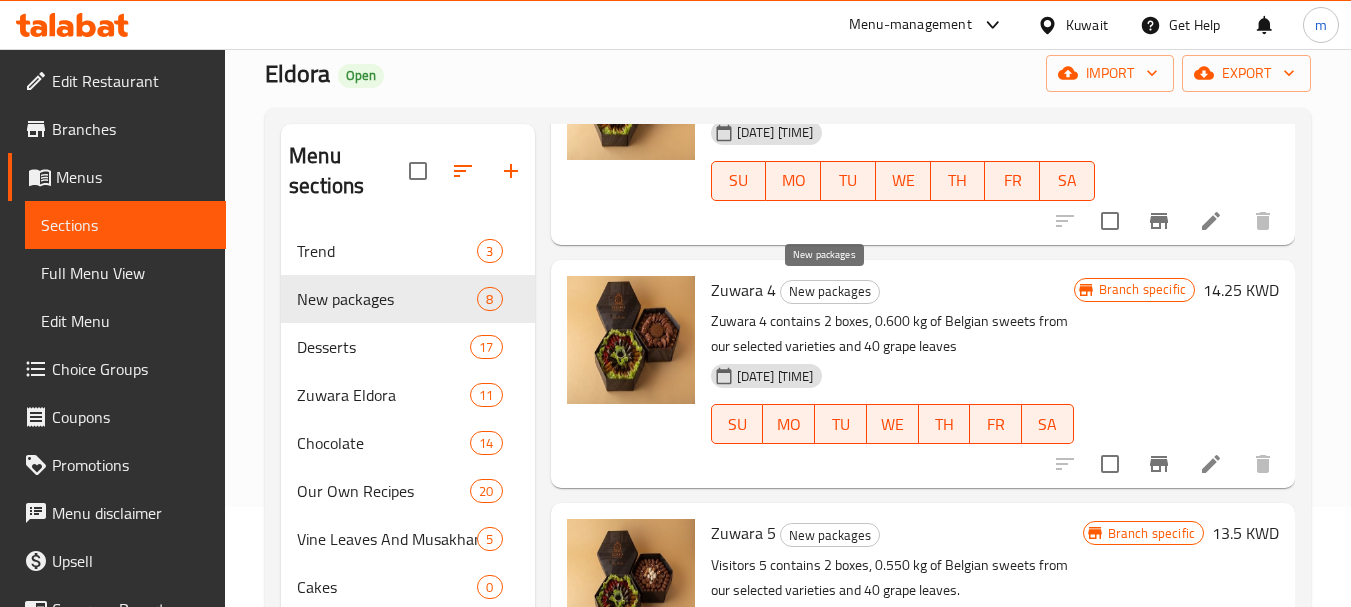 scroll, scrollTop: 1420, scrollLeft: 0, axis: vertical 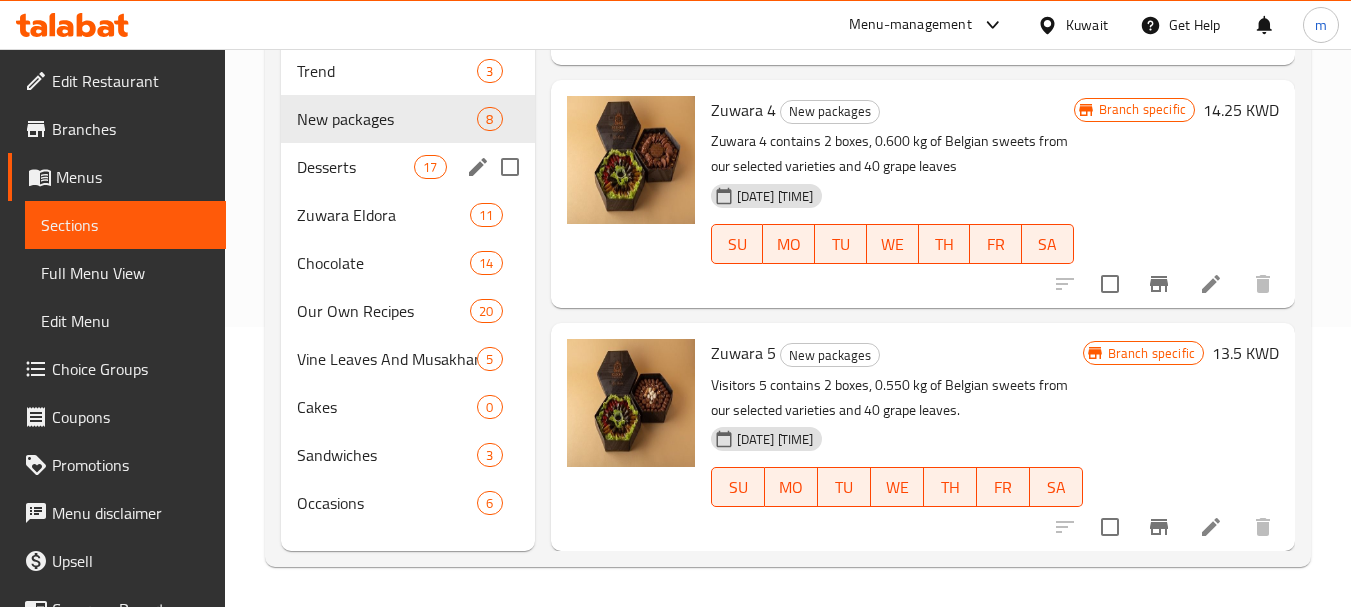 click on "Desserts 17" at bounding box center [407, 167] 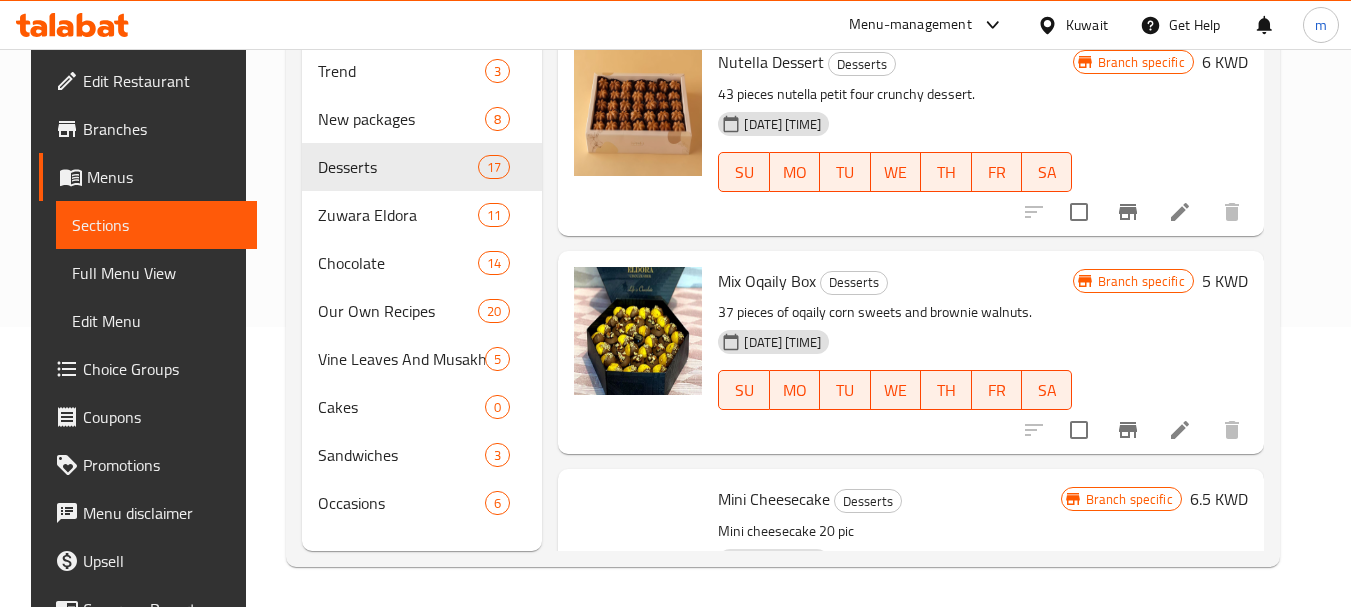 scroll, scrollTop: 3237, scrollLeft: 0, axis: vertical 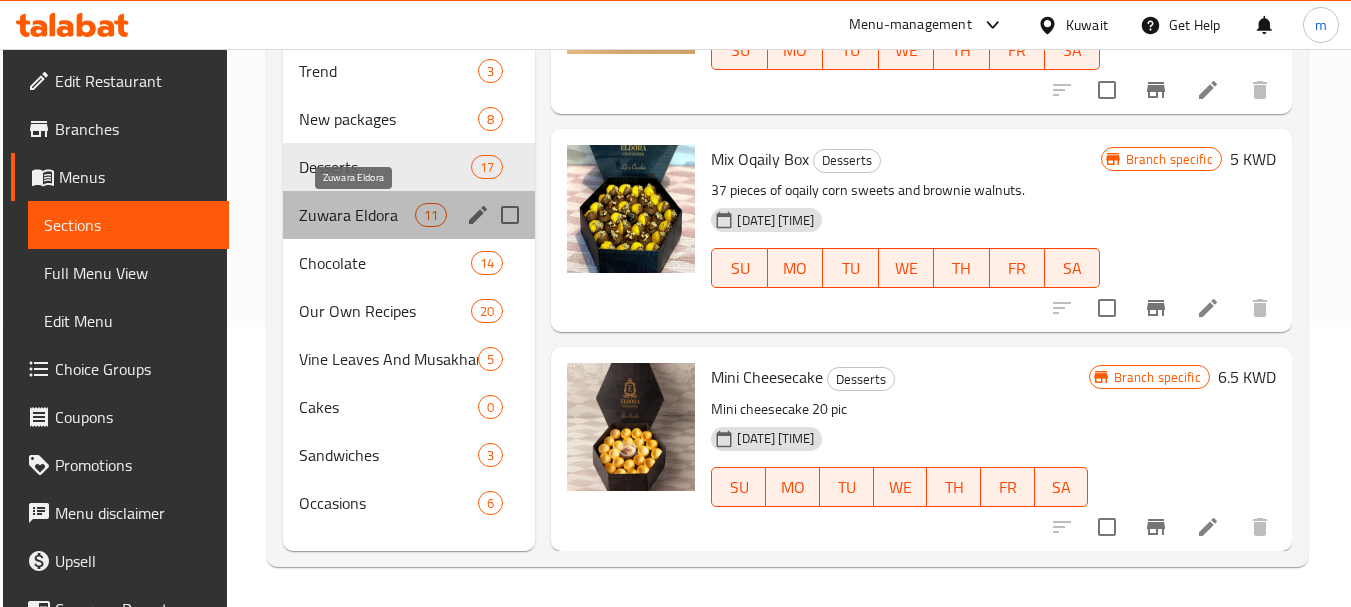 click on "Zuwara Eldora" at bounding box center [357, 215] 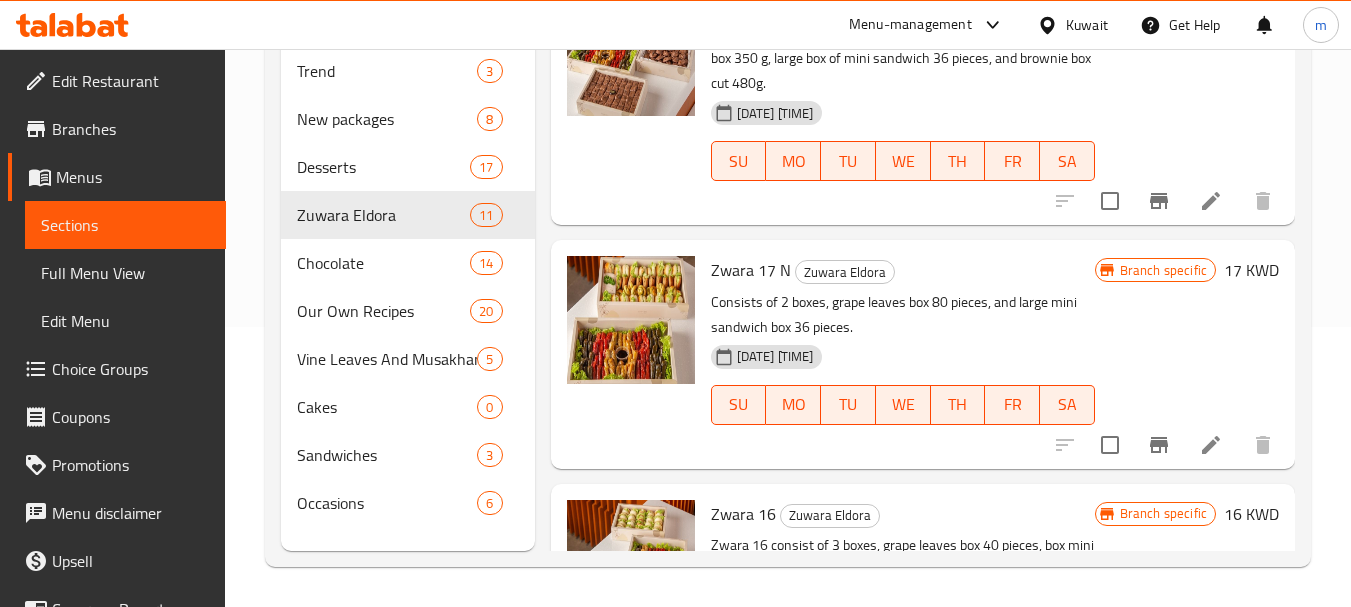 scroll, scrollTop: 0, scrollLeft: 0, axis: both 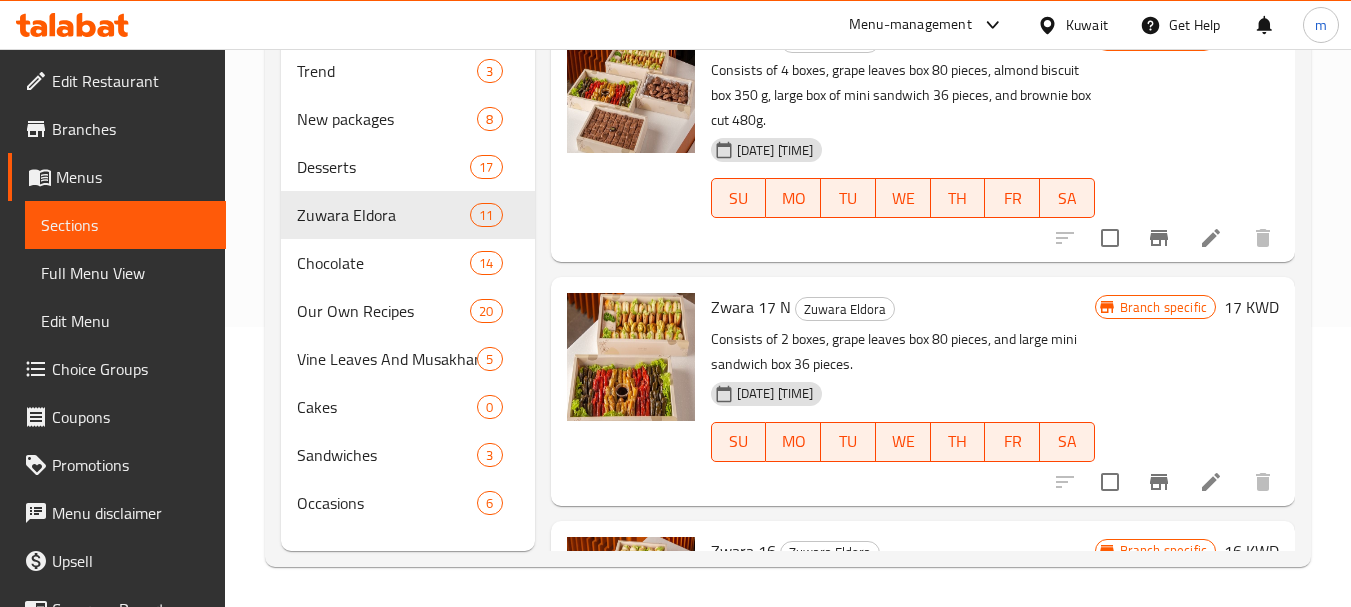 click on "Menu sections Trend 3 New packages 8 Desserts 17 Zuwara Eldora 11 Chocolate 14 Our Own Recipes 20 Vine Leaves And Musakhan 5 Cakes 0 Sandwiches 3 Occasions 6 Menu items Choco Add Sort Manage items Zwara 29   Zuwara Eldora Consists of 4 boxes, grape leaves box 80 pieces, almond biscuit box 350 g, large box of mini sandwich 36 pieces, and brownie box cut 480g. [DATE] [TIME] SU MO TU WE TH FR SA Branch specific 29   KWD Zwara 17 N   Zuwara Eldora Consists of 2 boxes, grape leaves box 80 pieces, and large mini sandwich box 36 pieces. [DATE] [TIME] SU MO TU WE TH FR SA Branch specific 17   KWD Zwara 16   Zuwara Eldora Zwara 16 consist of 3 boxes, grape leaves box 40 pieces, box mini sandwich 20 pieces, and brownie box 480 g. [DATE] [TIME] SU MO TU WE TH FR SA Branch specific 16   KWD Zwara 23   Zuwara Eldora Consists of 4 boxes, grape leaves box 40 pieces, box mini sandwich 20 pieces, brownie box 480 gm, and caramel zaatar box 350 gm. [DATE] [TIME] SU MO TU WE TH FR SA Branch specific 23" at bounding box center (788, 247) 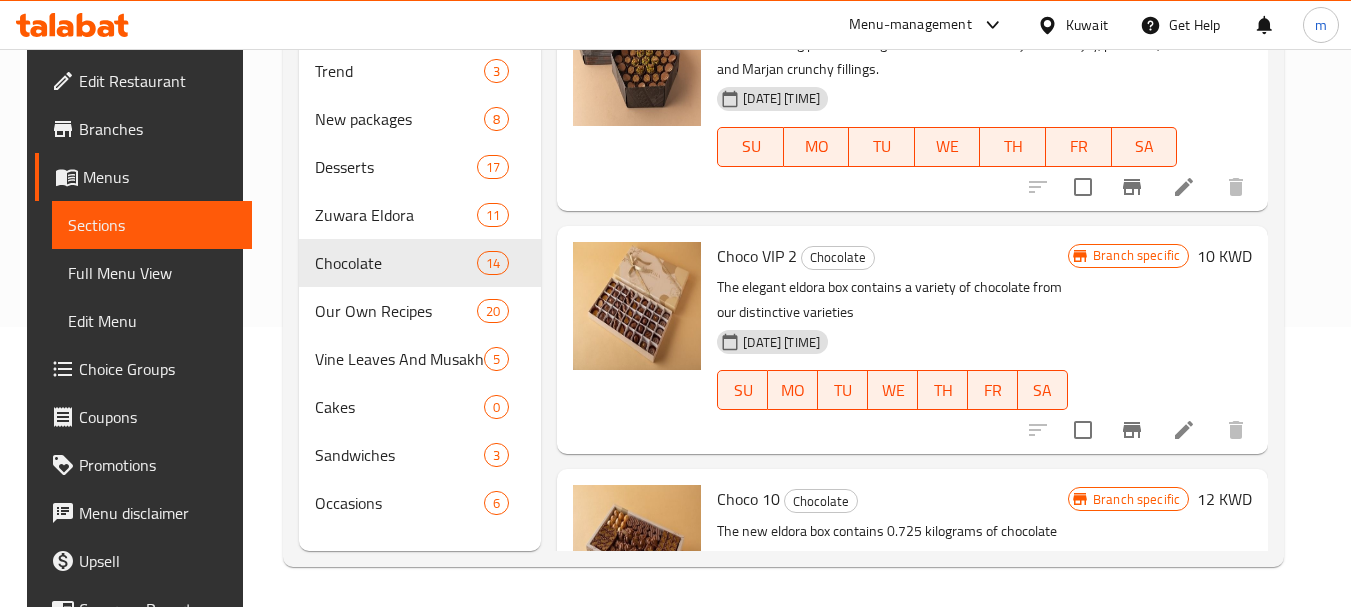 scroll, scrollTop: 0, scrollLeft: 0, axis: both 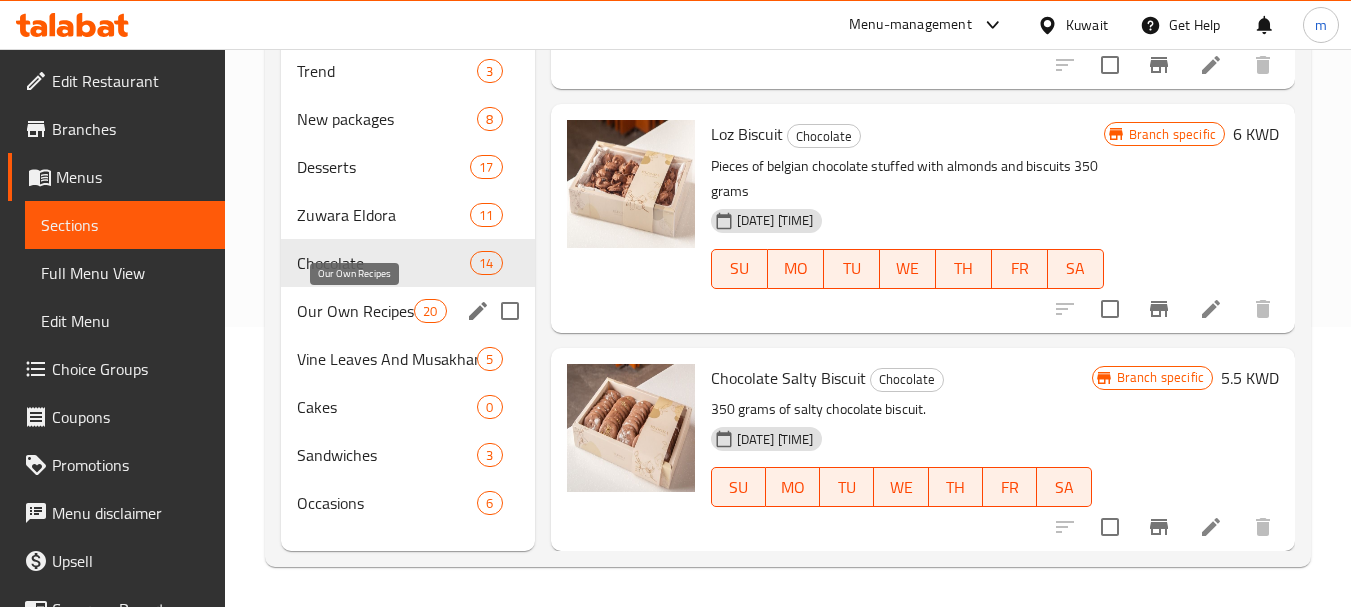 click on "Our Own Recipes" at bounding box center (355, 311) 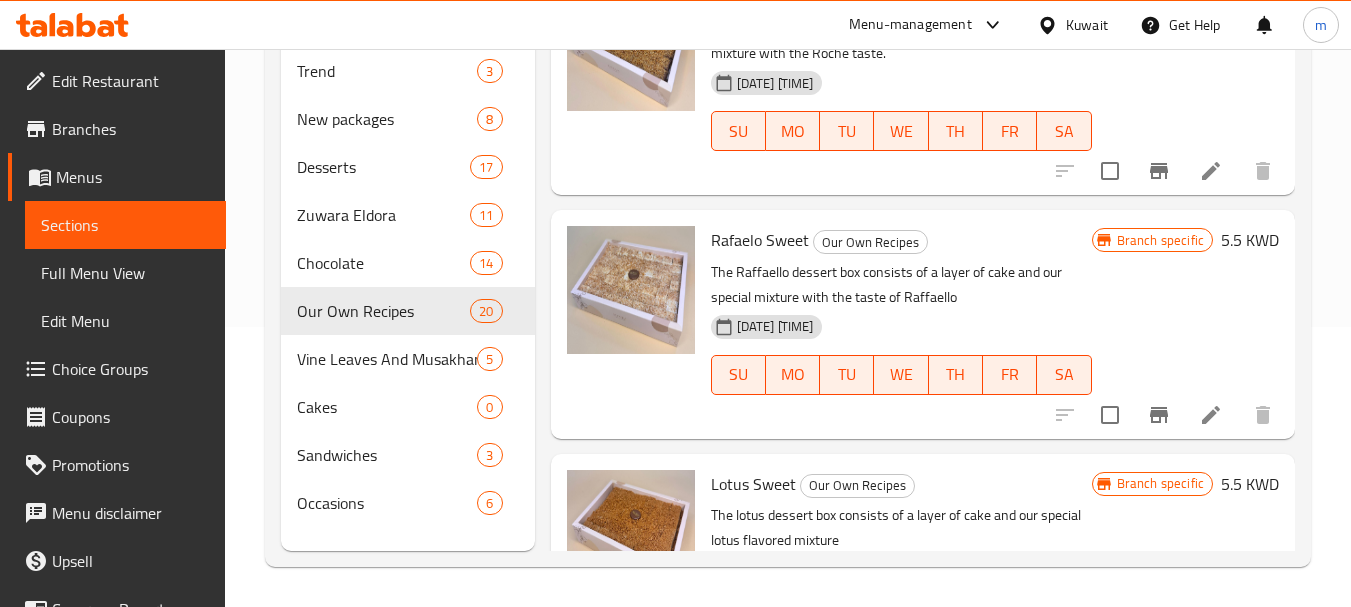 scroll, scrollTop: 0, scrollLeft: 0, axis: both 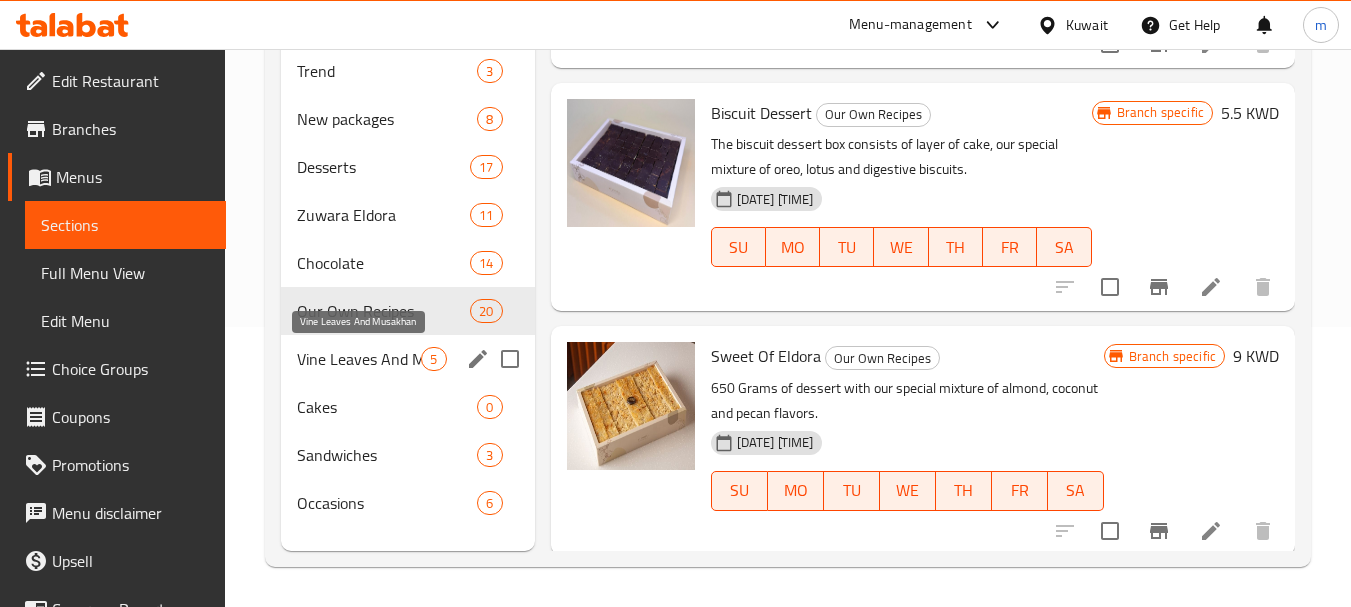 click on "Vine Leaves And Musakhan" at bounding box center (359, 359) 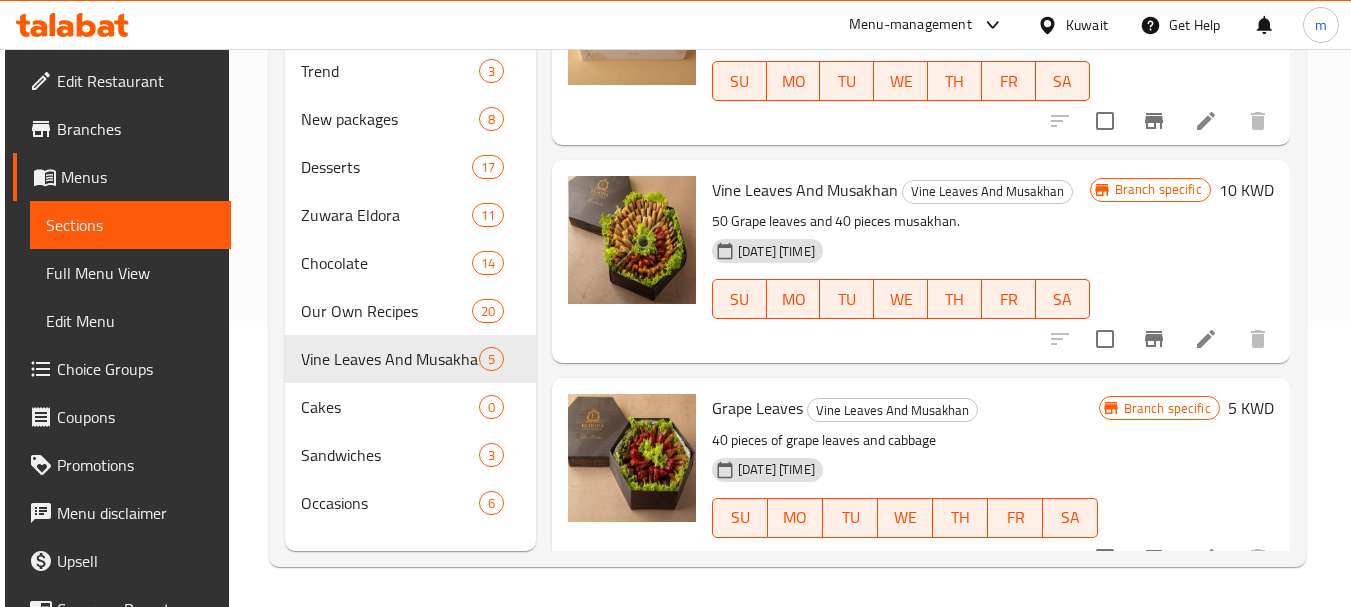 scroll, scrollTop: 0, scrollLeft: 0, axis: both 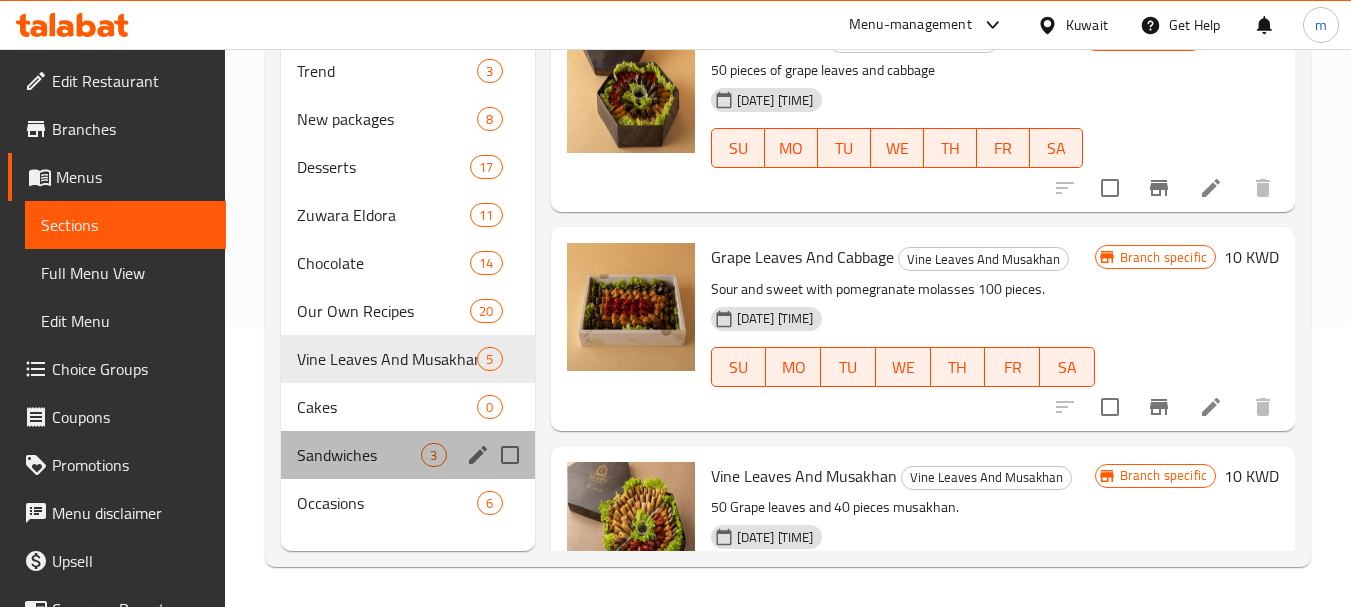 click on "Sandwiches 3" at bounding box center [407, 455] 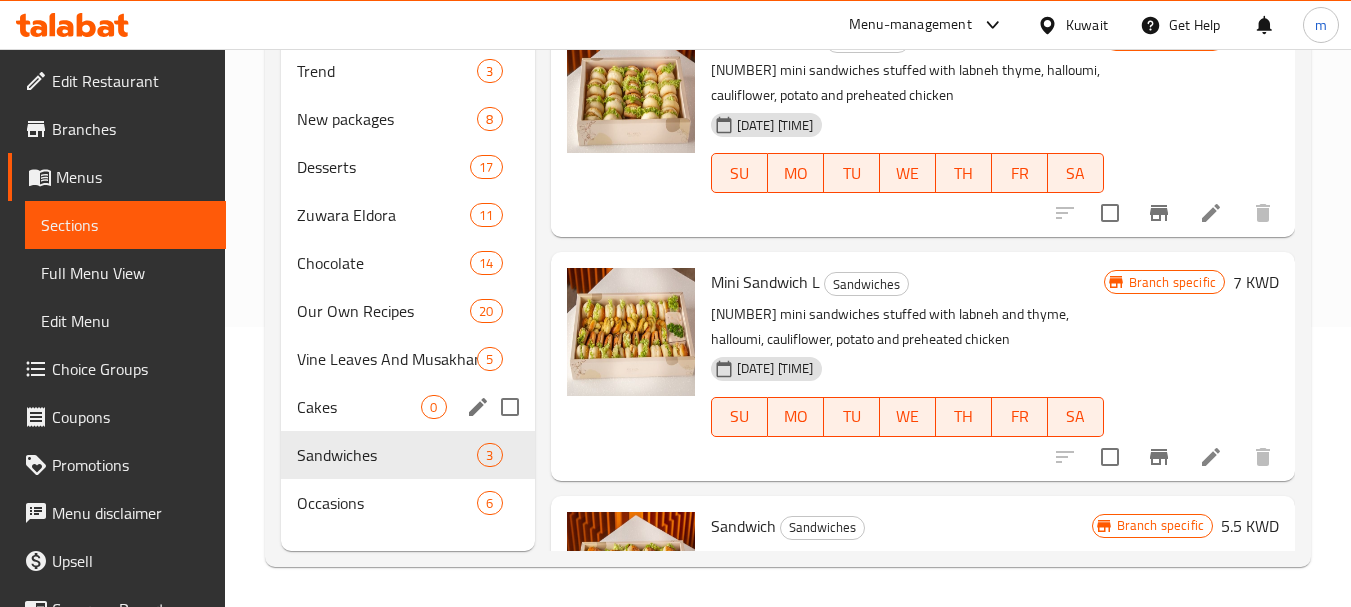 click on "Cakes" at bounding box center (359, 407) 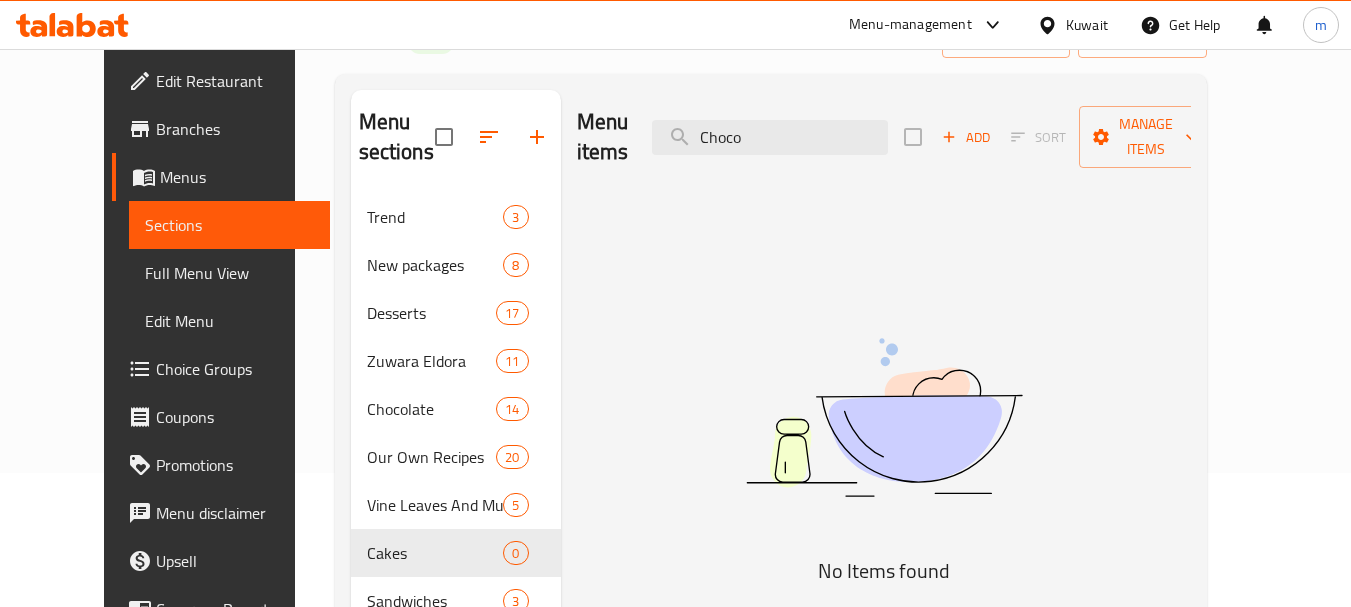 scroll, scrollTop: 280, scrollLeft: 0, axis: vertical 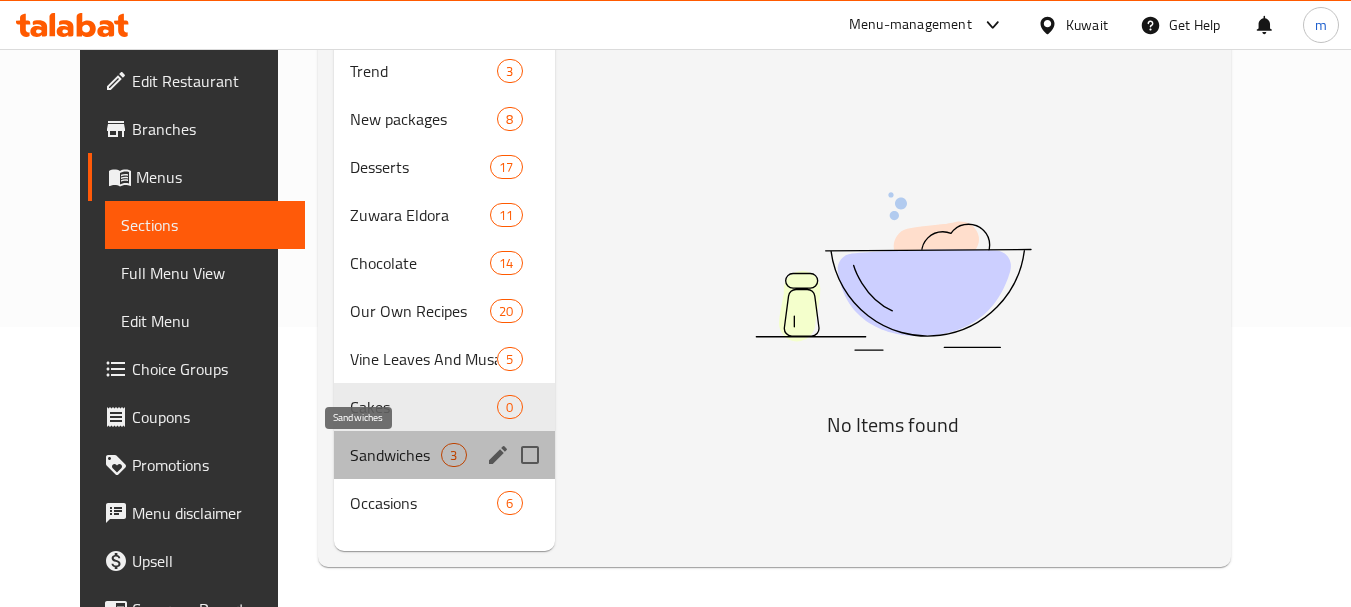 drag, startPoint x: 374, startPoint y: 442, endPoint x: 428, endPoint y: 429, distance: 55.542778 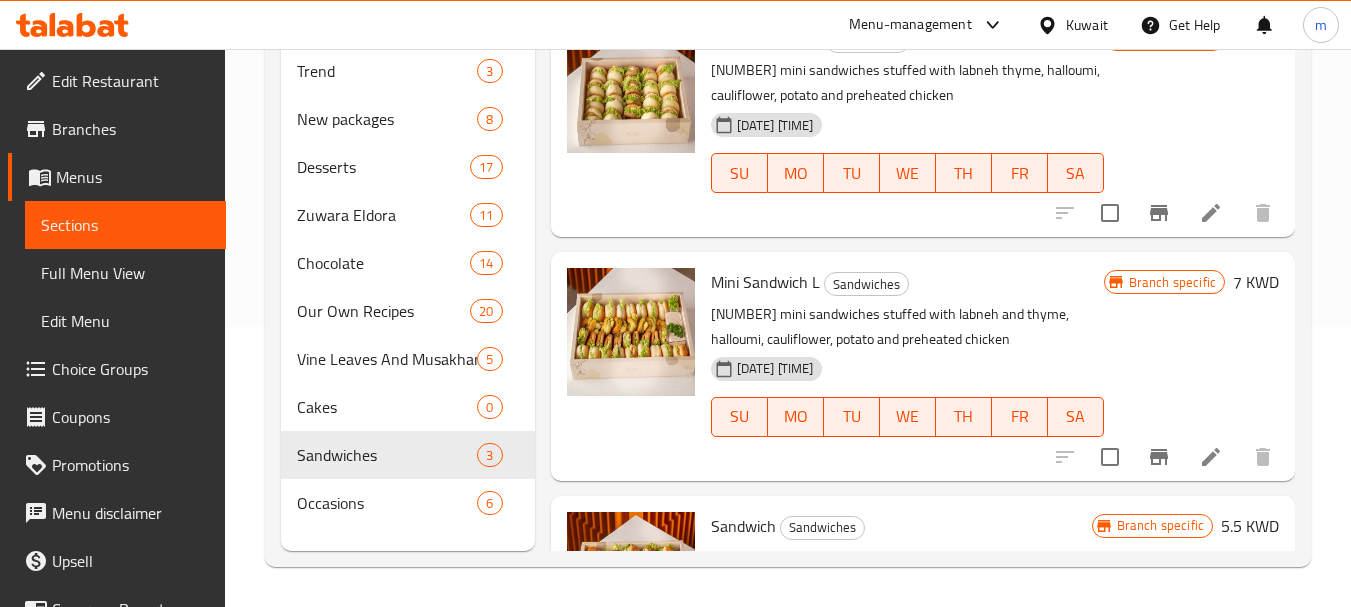 scroll, scrollTop: 180, scrollLeft: 0, axis: vertical 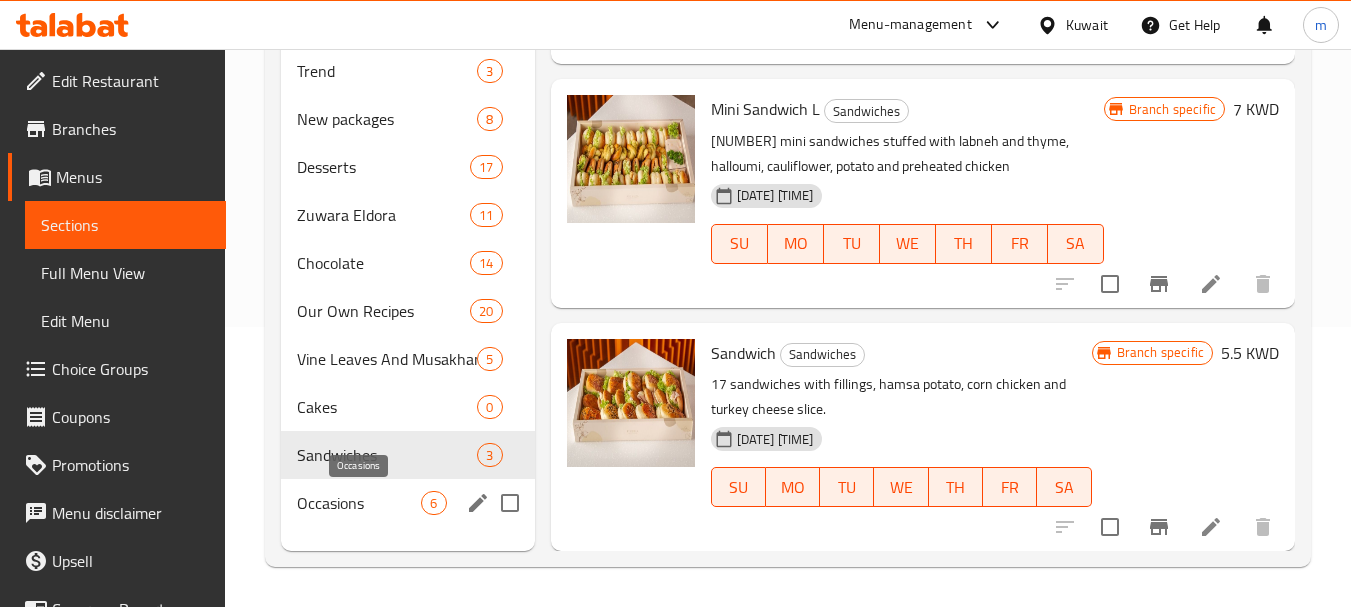 click on "Occasions 6" at bounding box center (407, 503) 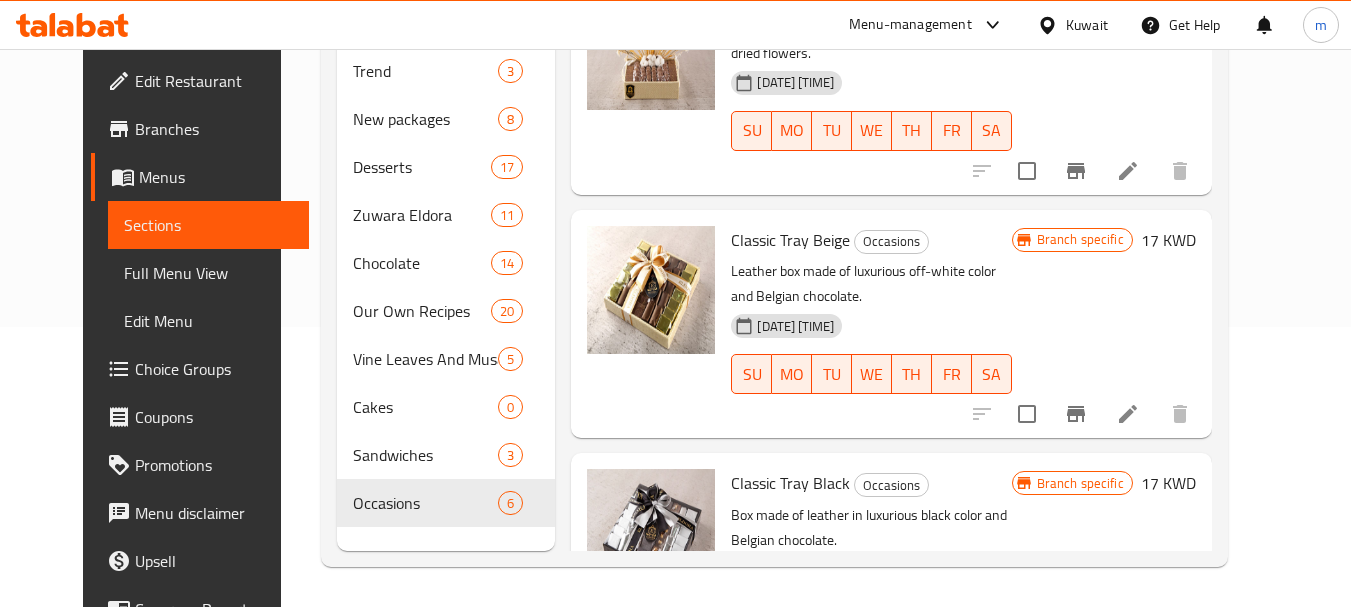 scroll, scrollTop: 859, scrollLeft: 0, axis: vertical 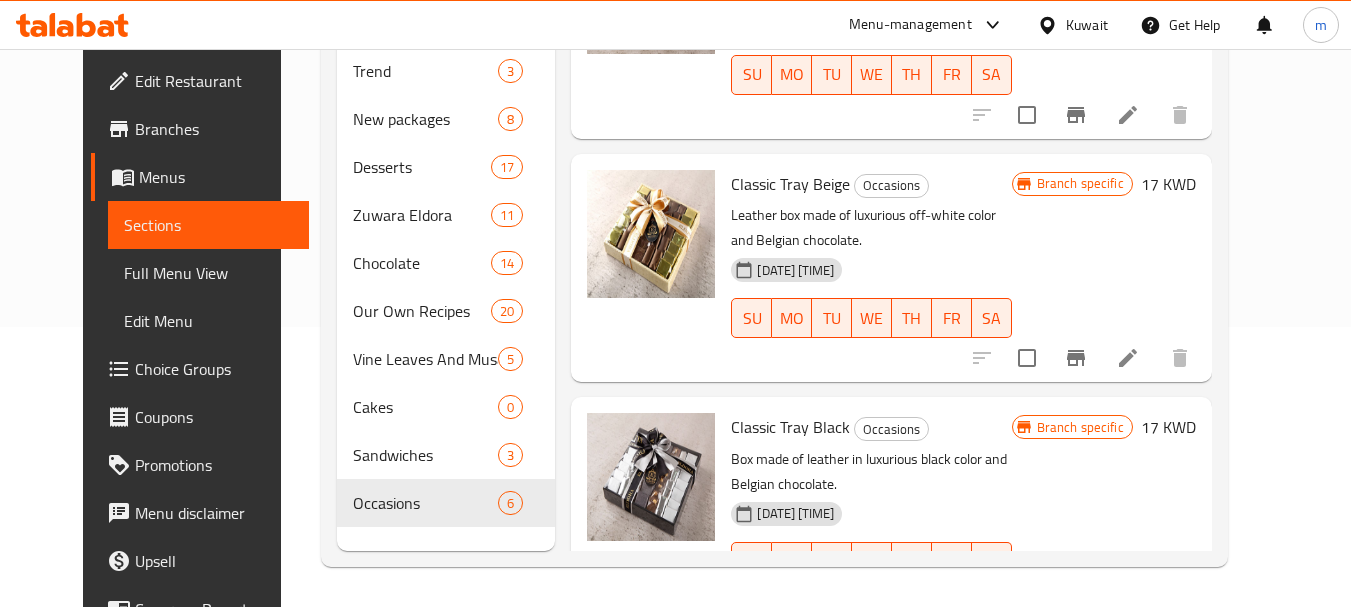 click 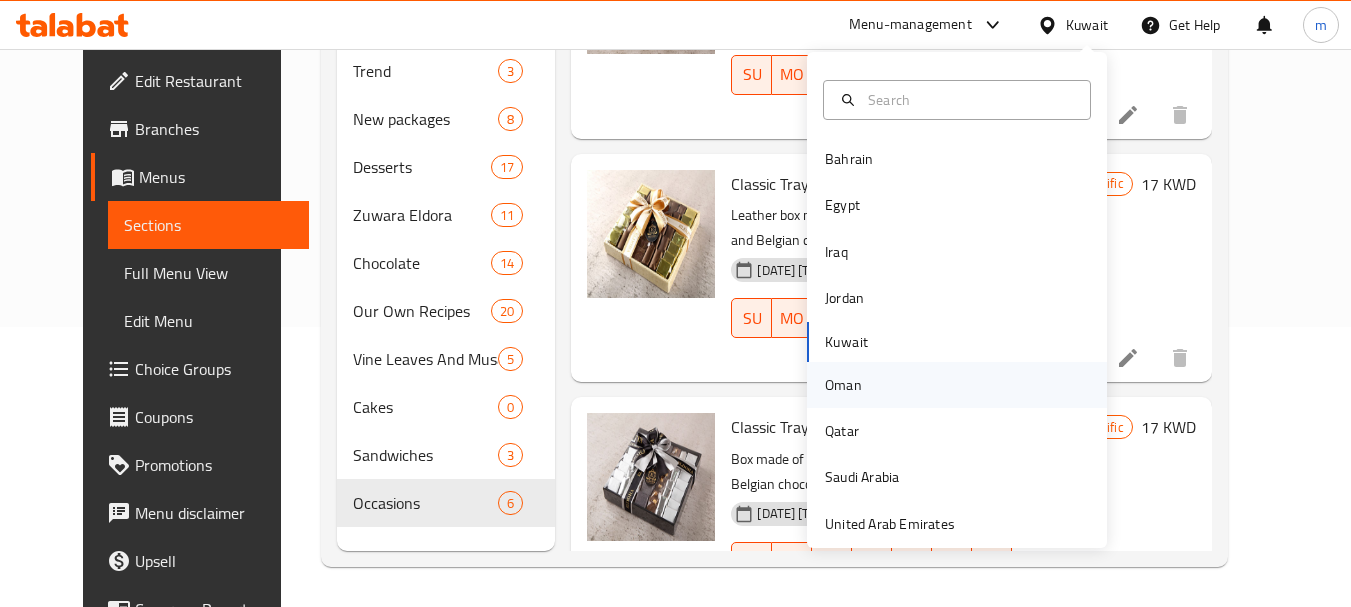 scroll, scrollTop: 11, scrollLeft: 0, axis: vertical 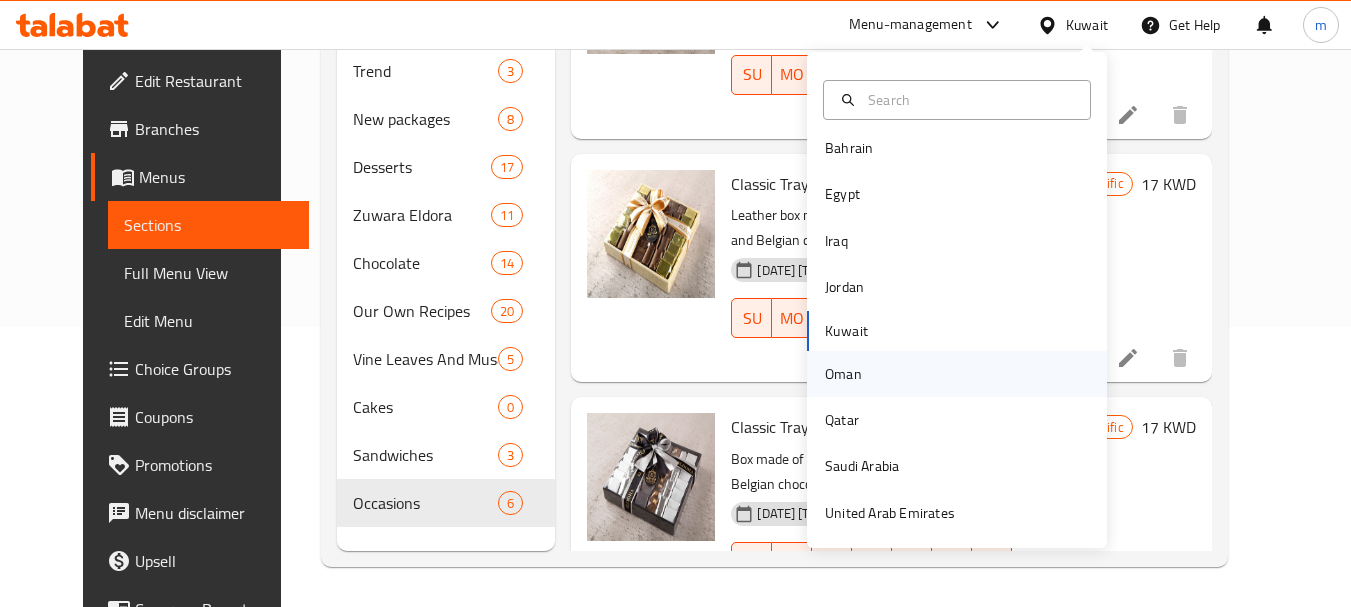 click on "Oman" at bounding box center [843, 374] 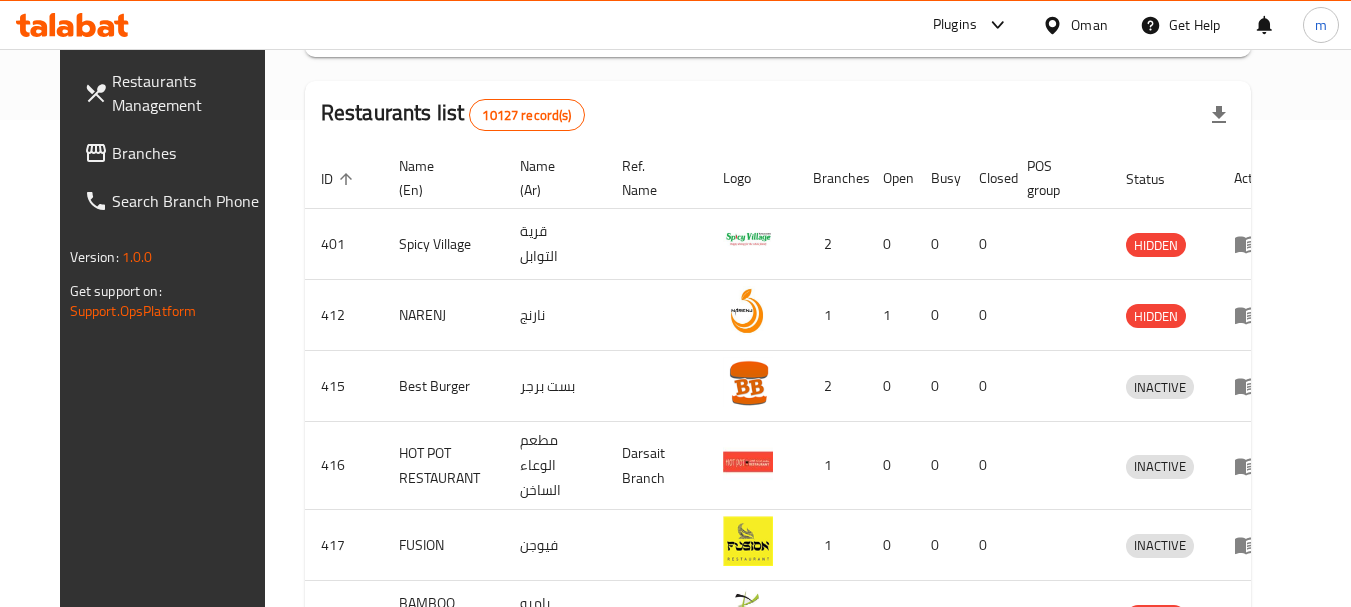 scroll, scrollTop: 380, scrollLeft: 0, axis: vertical 